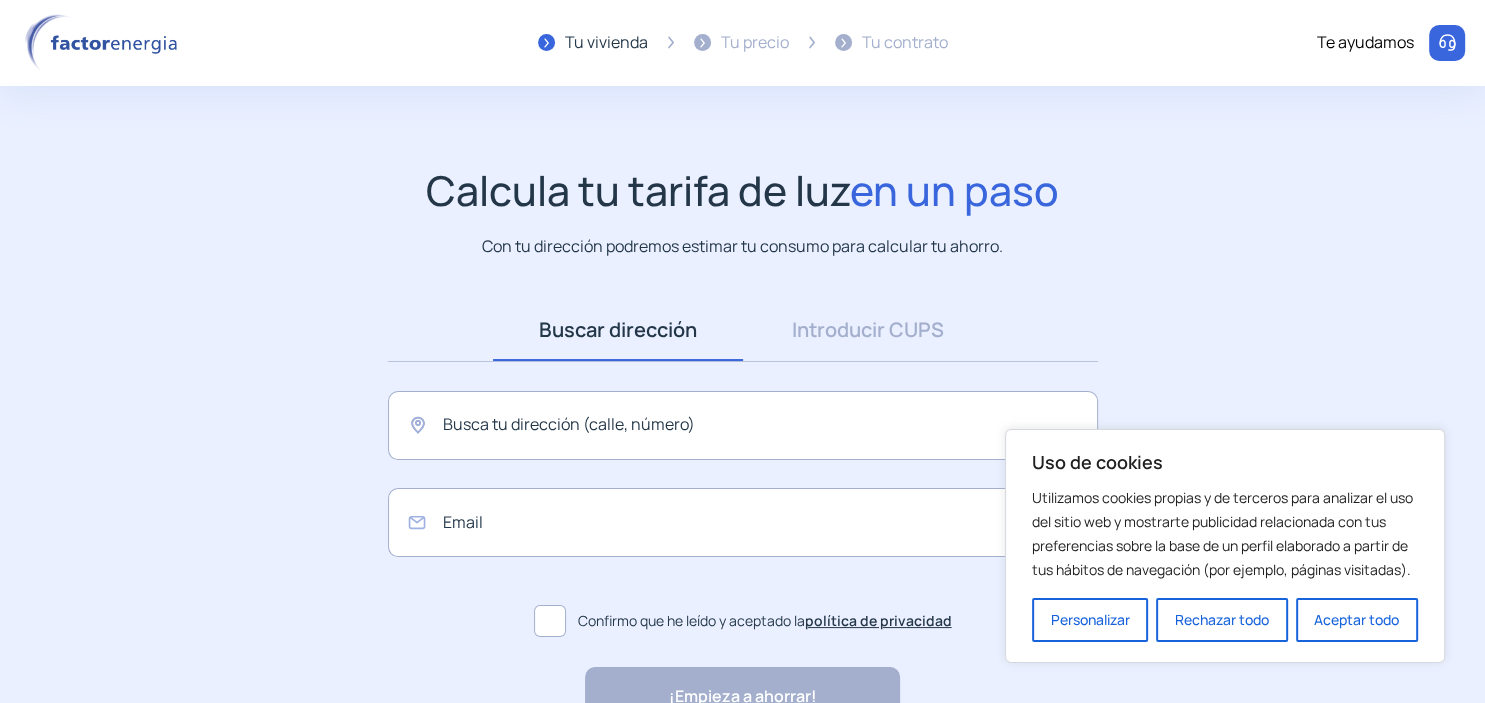 scroll, scrollTop: 122, scrollLeft: 0, axis: vertical 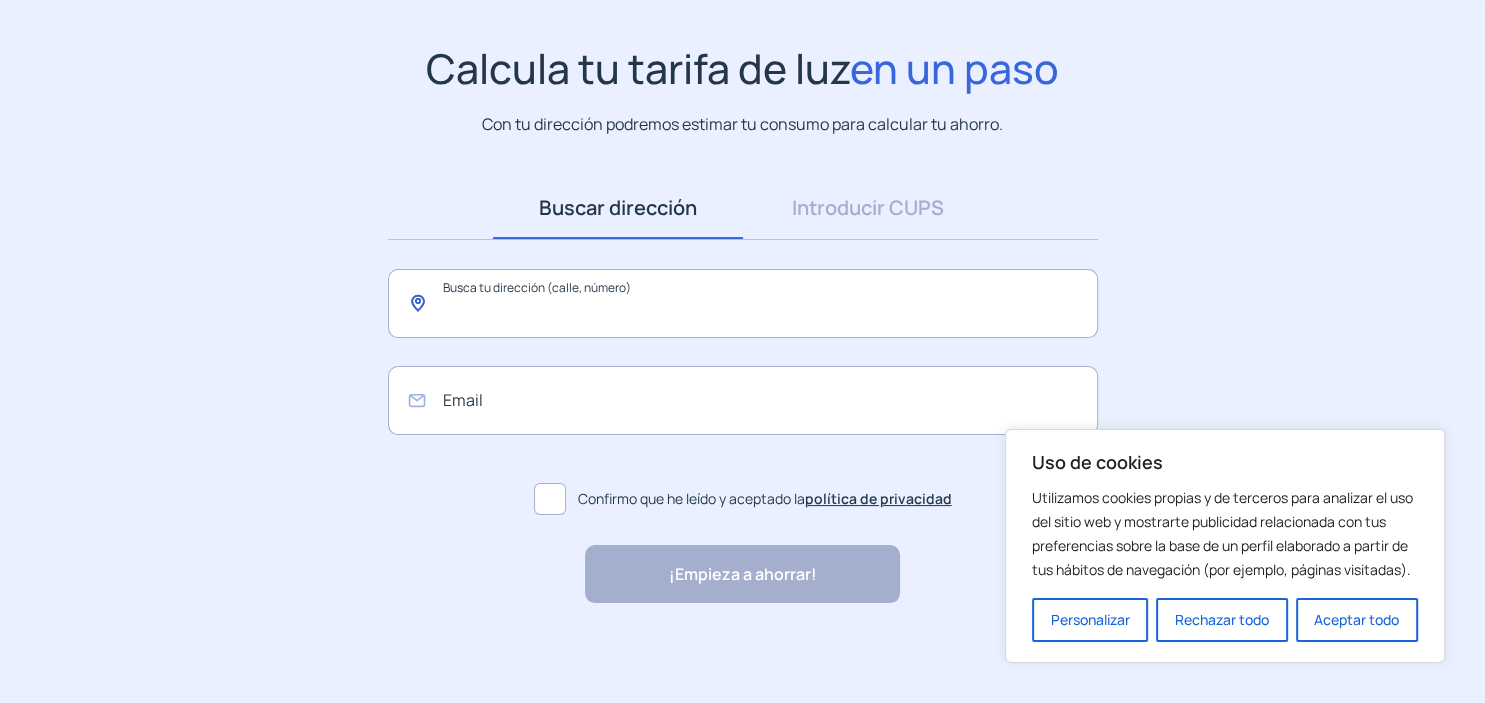 click 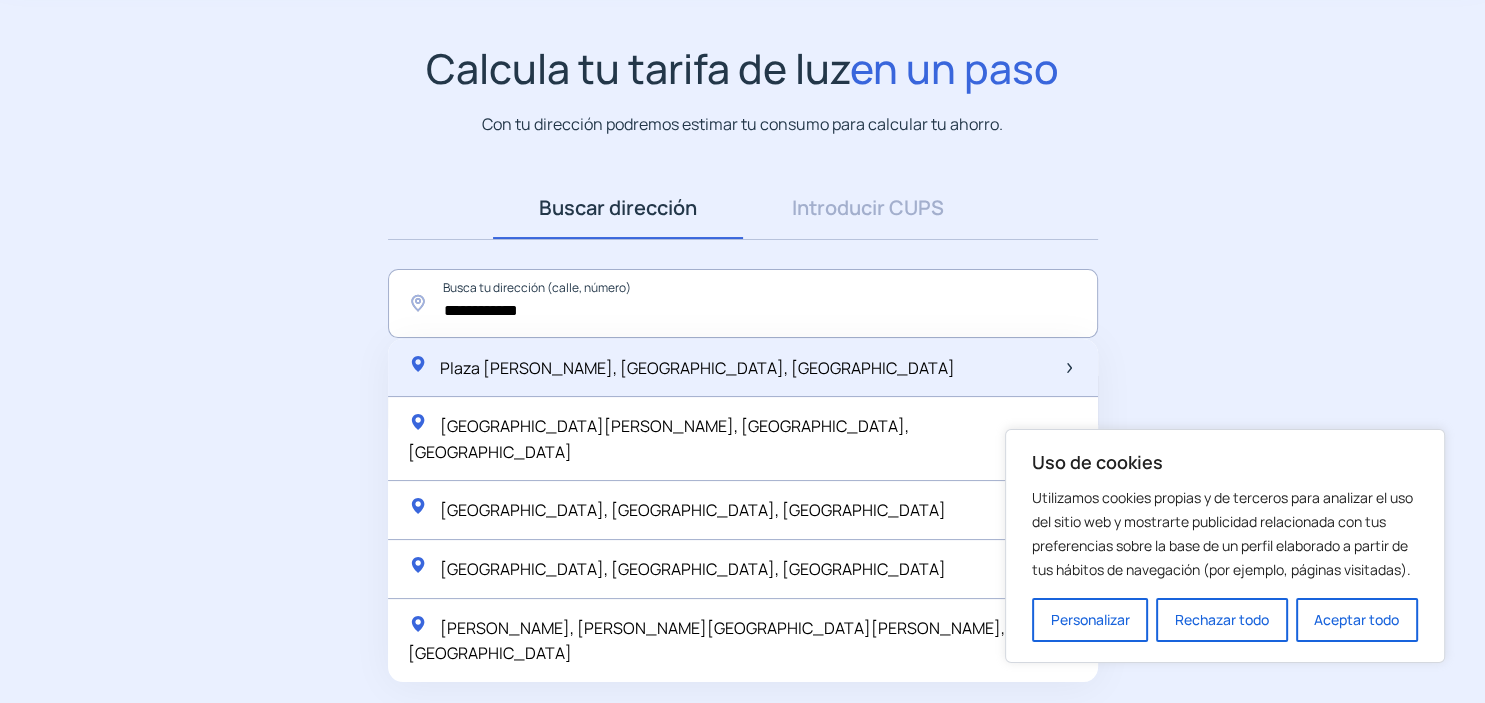 click on "Plaza [PERSON_NAME], [GEOGRAPHIC_DATA], [GEOGRAPHIC_DATA]" 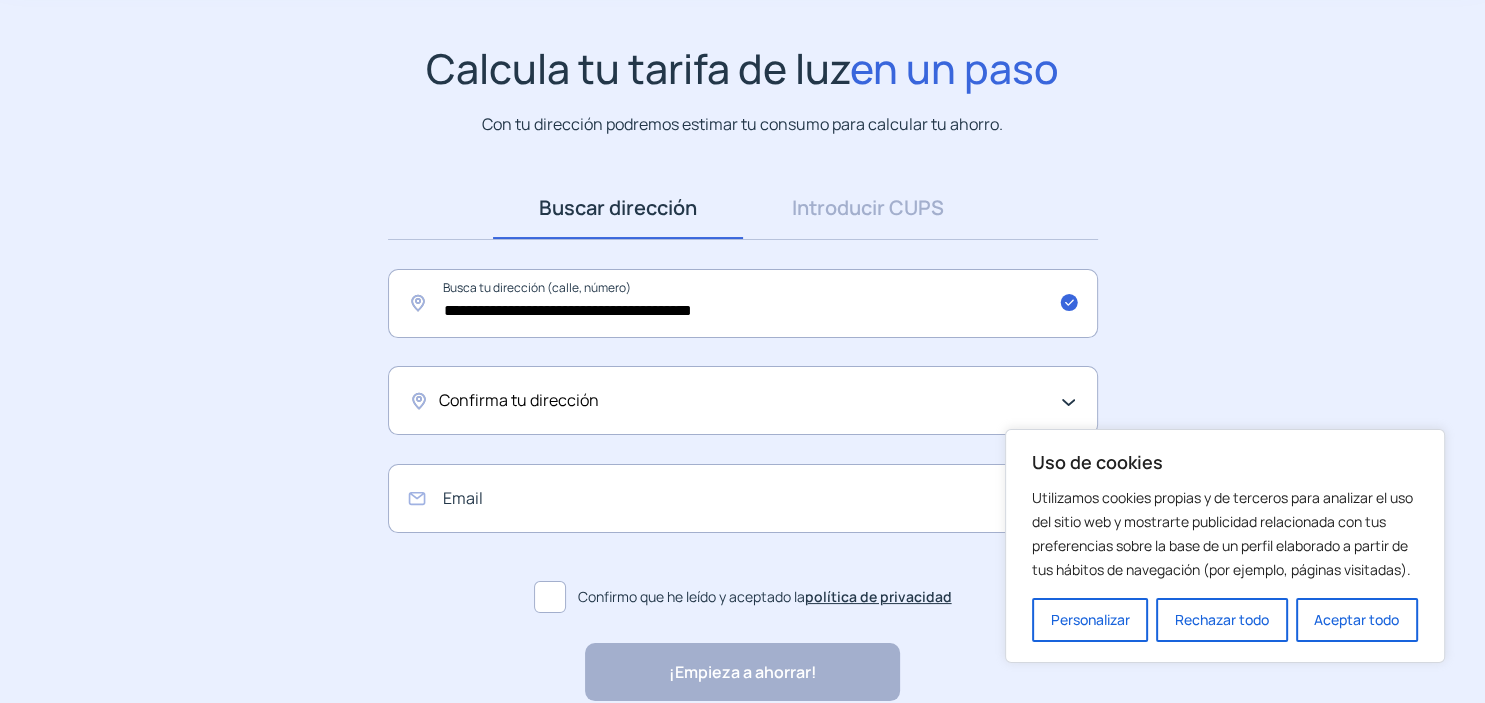 click on "**********" 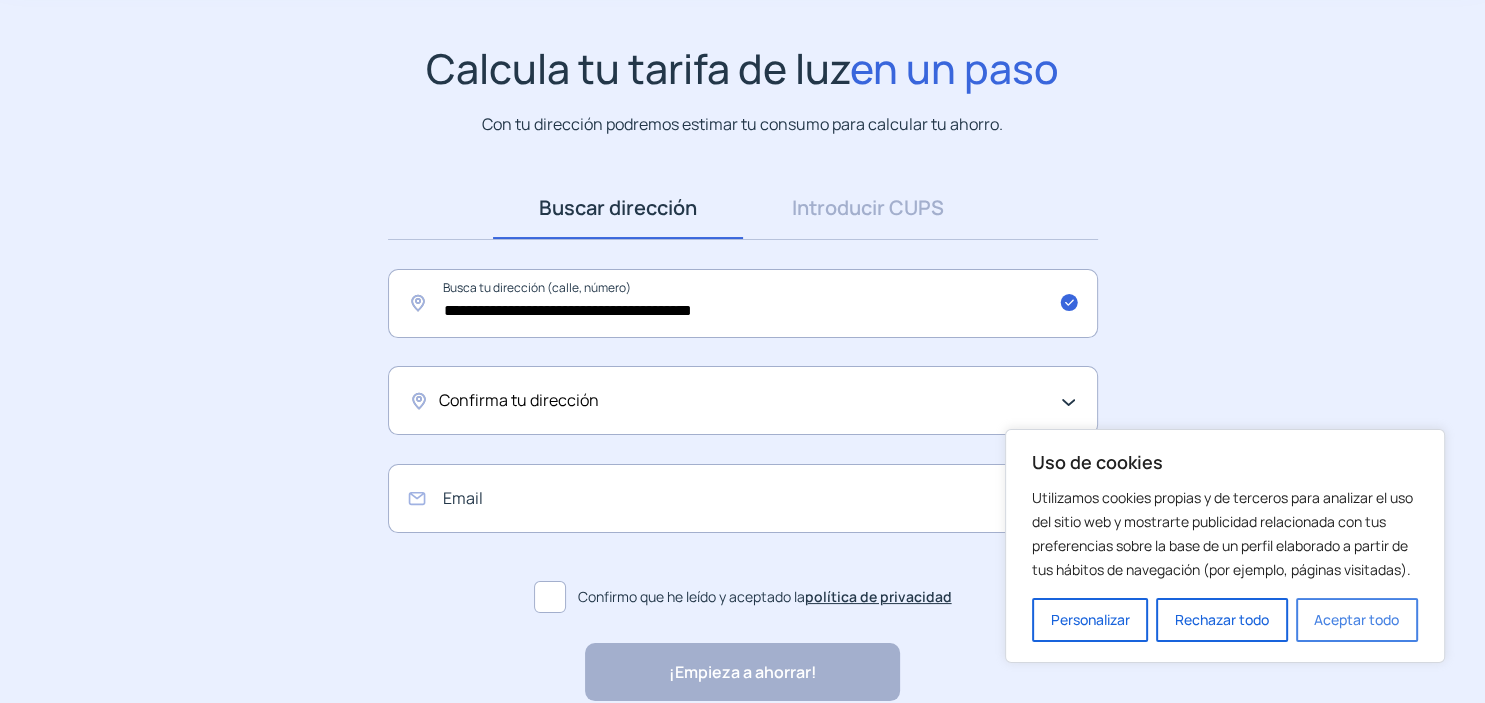 click on "Aceptar todo" at bounding box center [1357, 620] 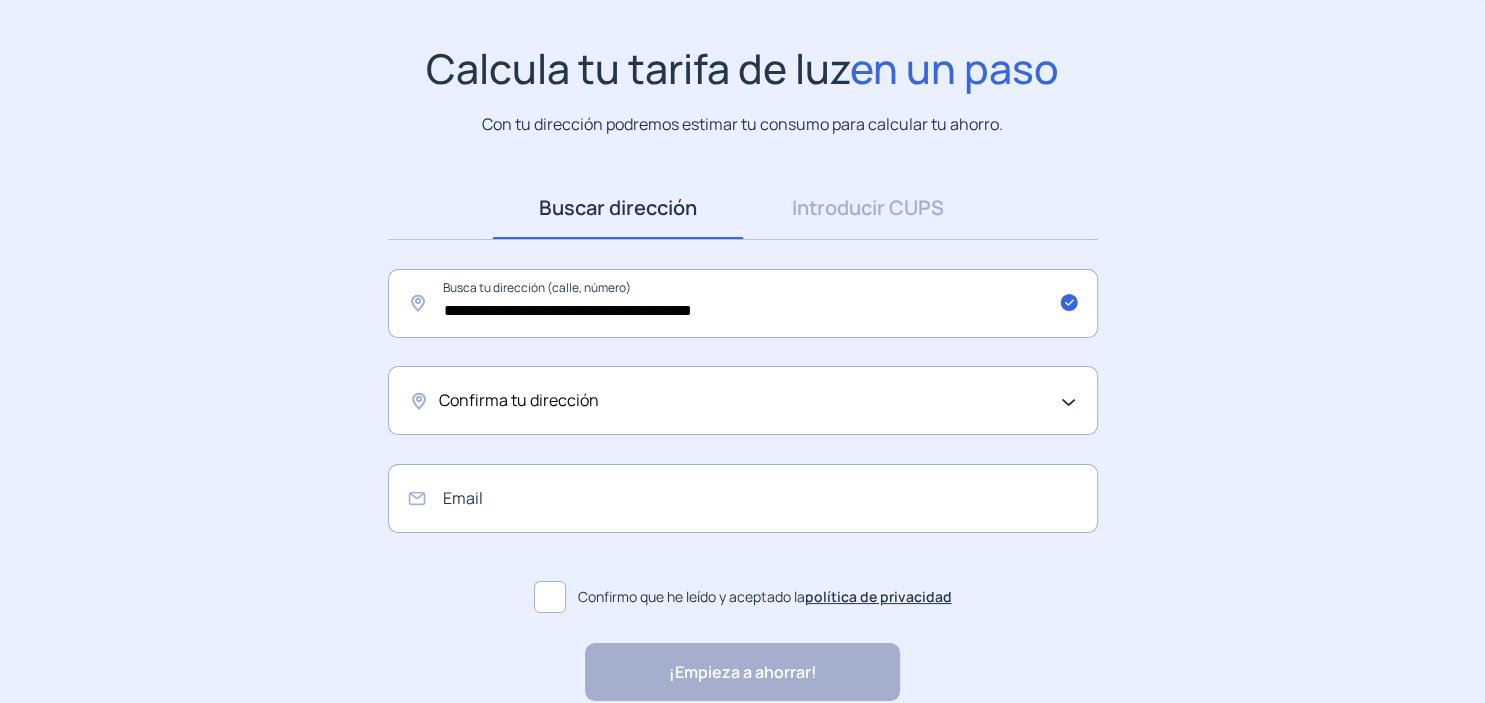 click on "Confirma tu dirección" 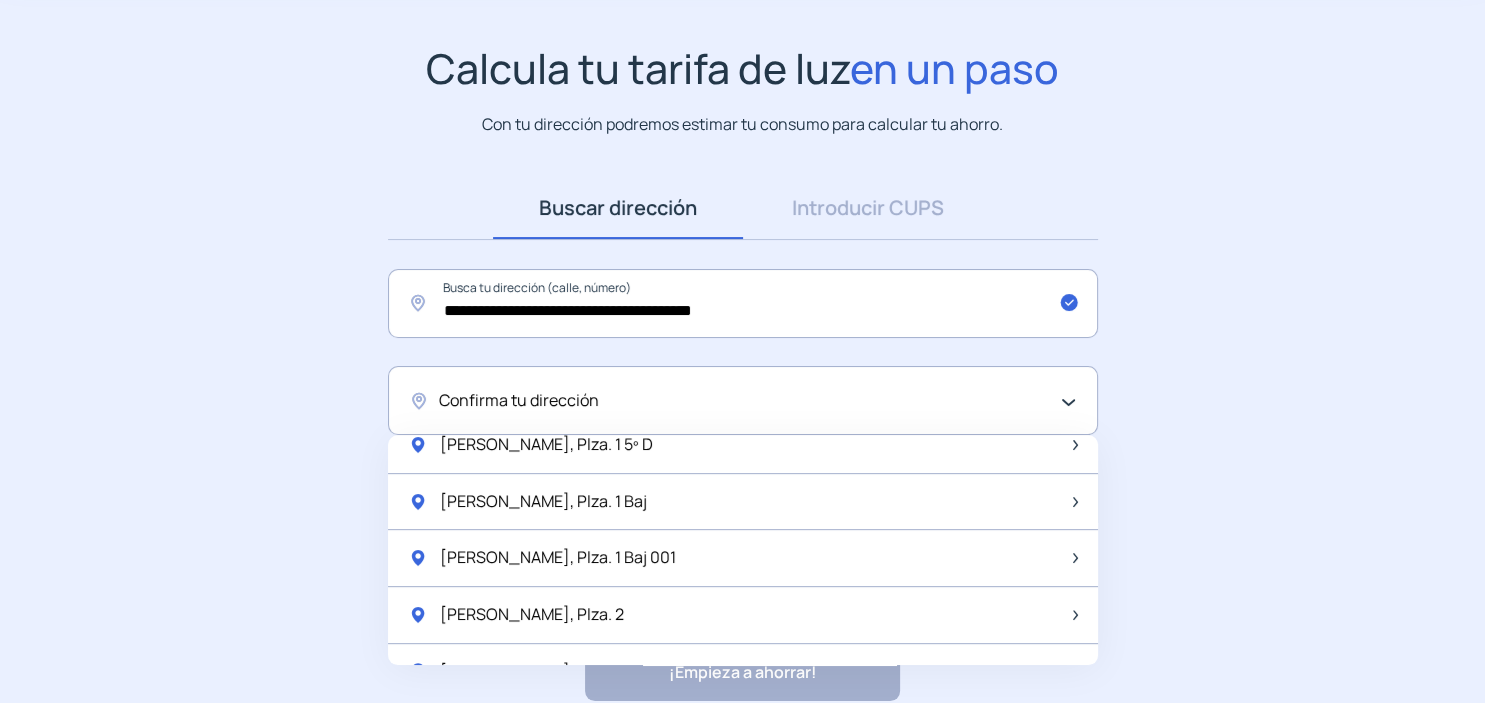 scroll, scrollTop: 0, scrollLeft: 0, axis: both 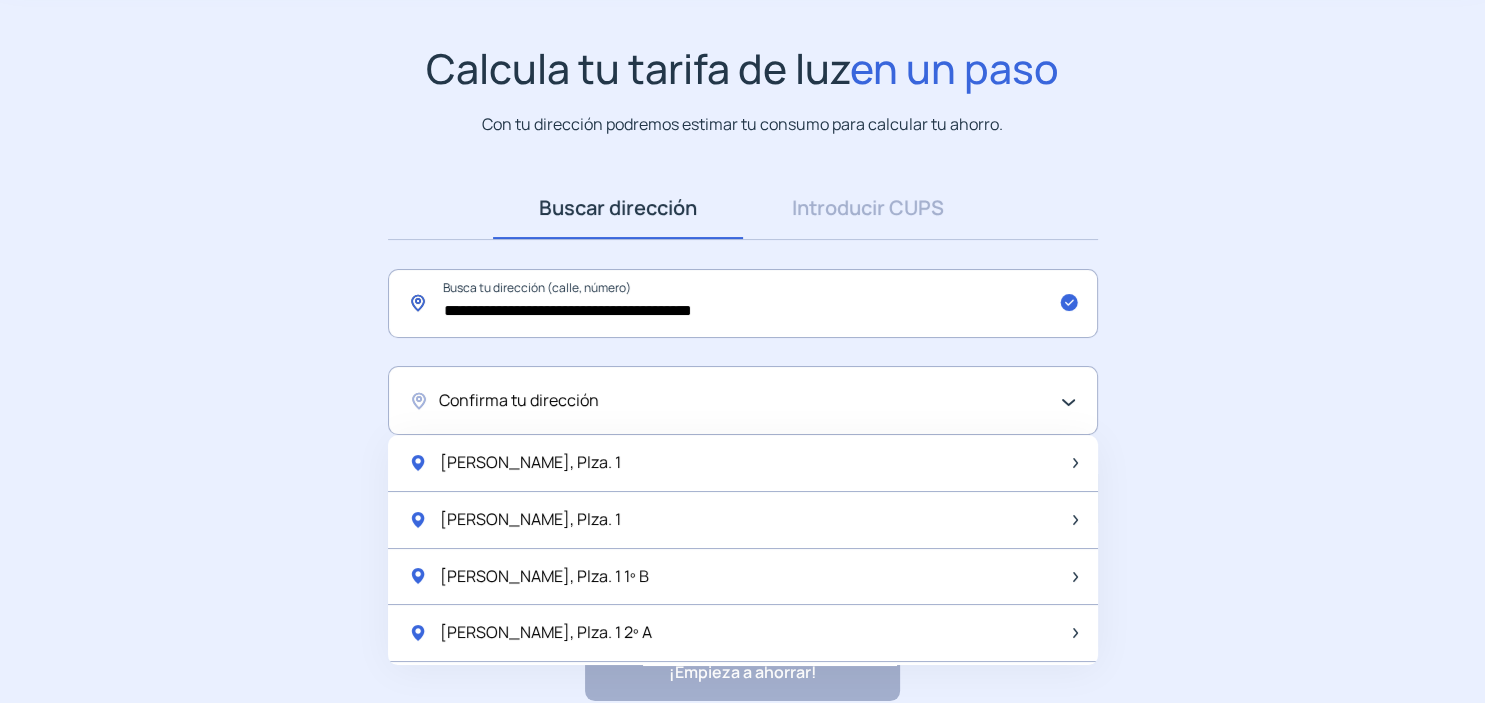 click on "**********" 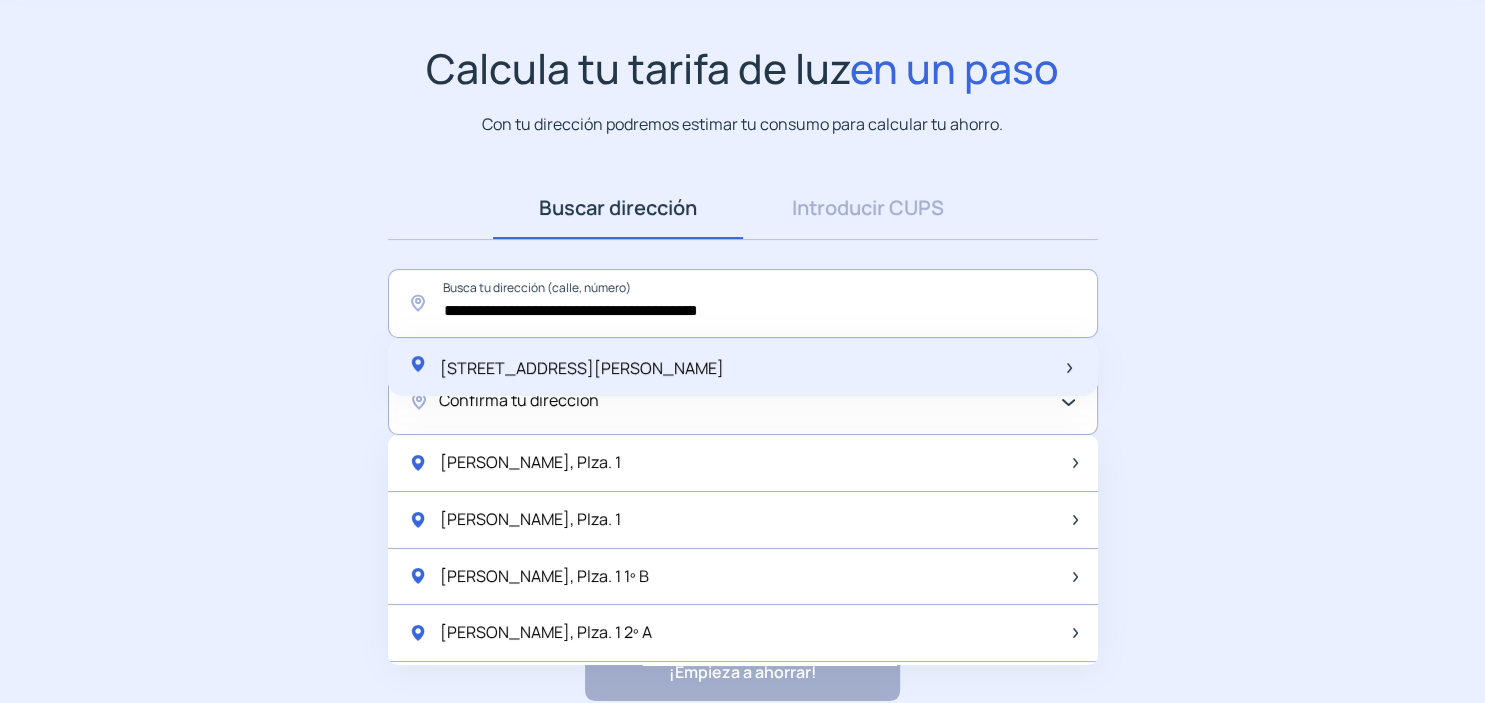 click on "[STREET_ADDRESS][PERSON_NAME]" 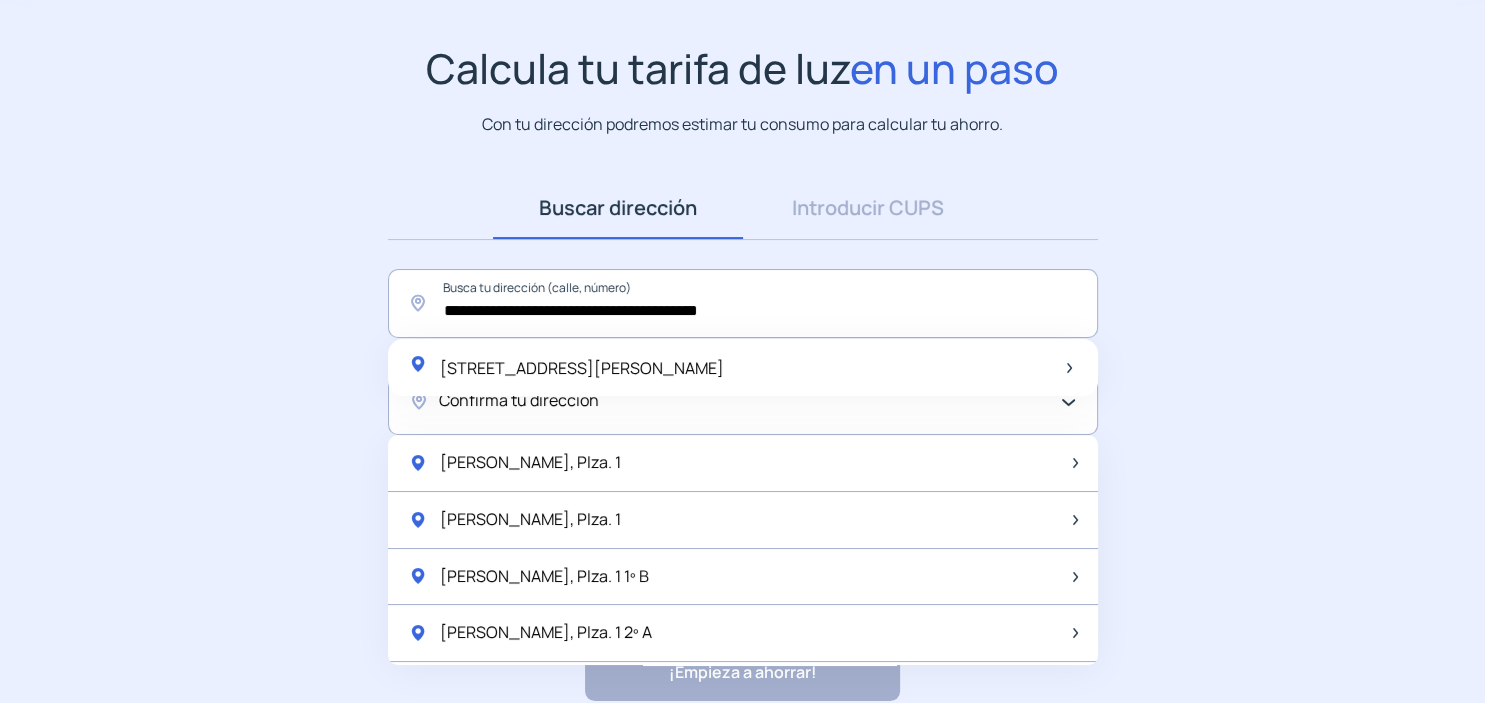 type on "**********" 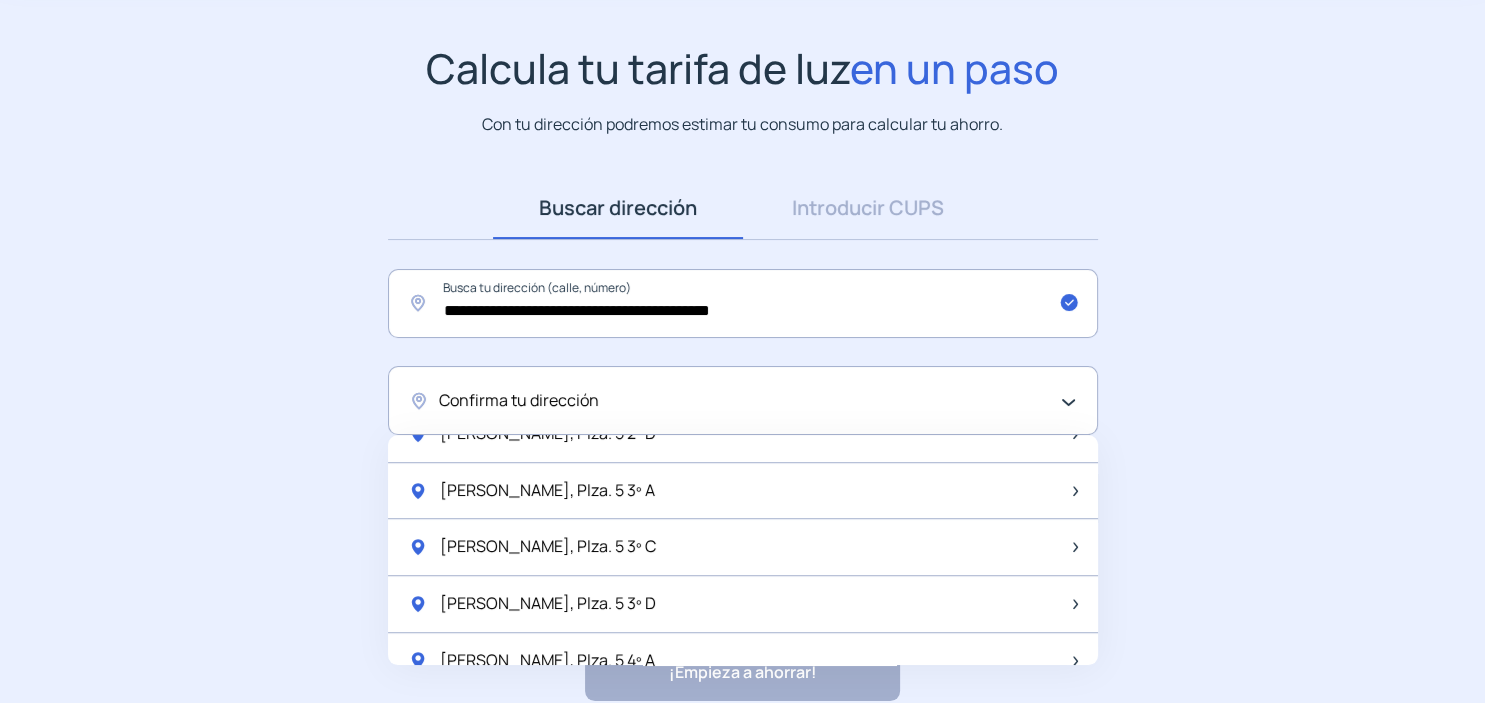 scroll, scrollTop: 1426, scrollLeft: 0, axis: vertical 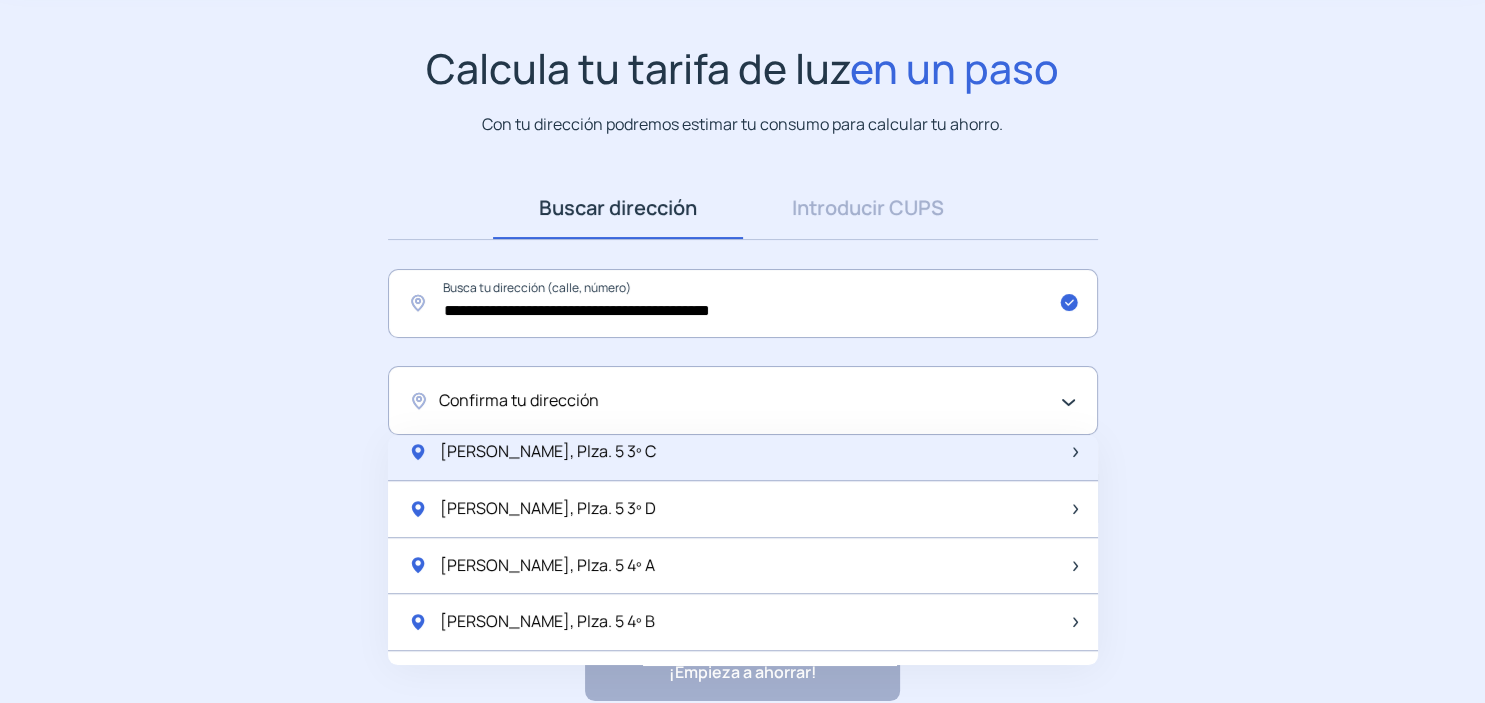 click on "[PERSON_NAME], Plza. 5  3º C" 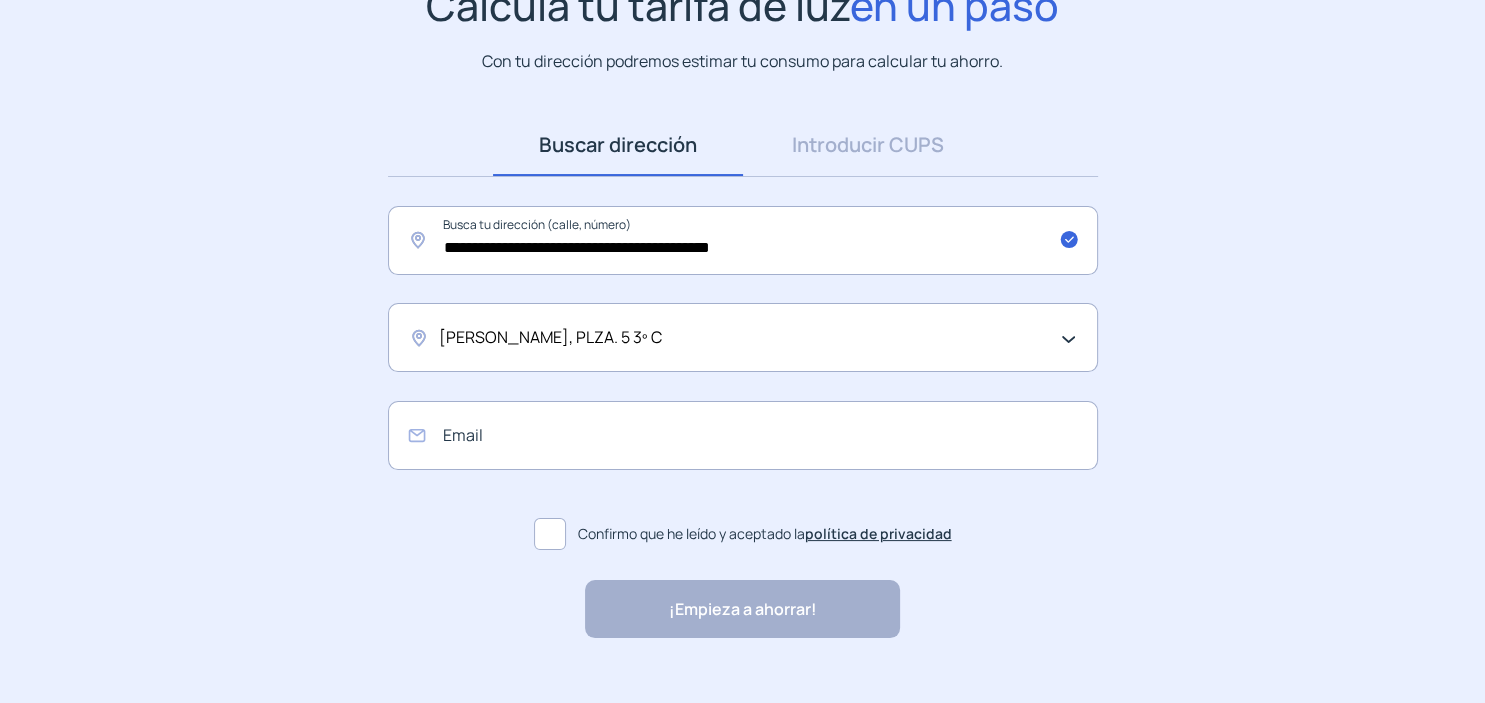 scroll, scrollTop: 220, scrollLeft: 0, axis: vertical 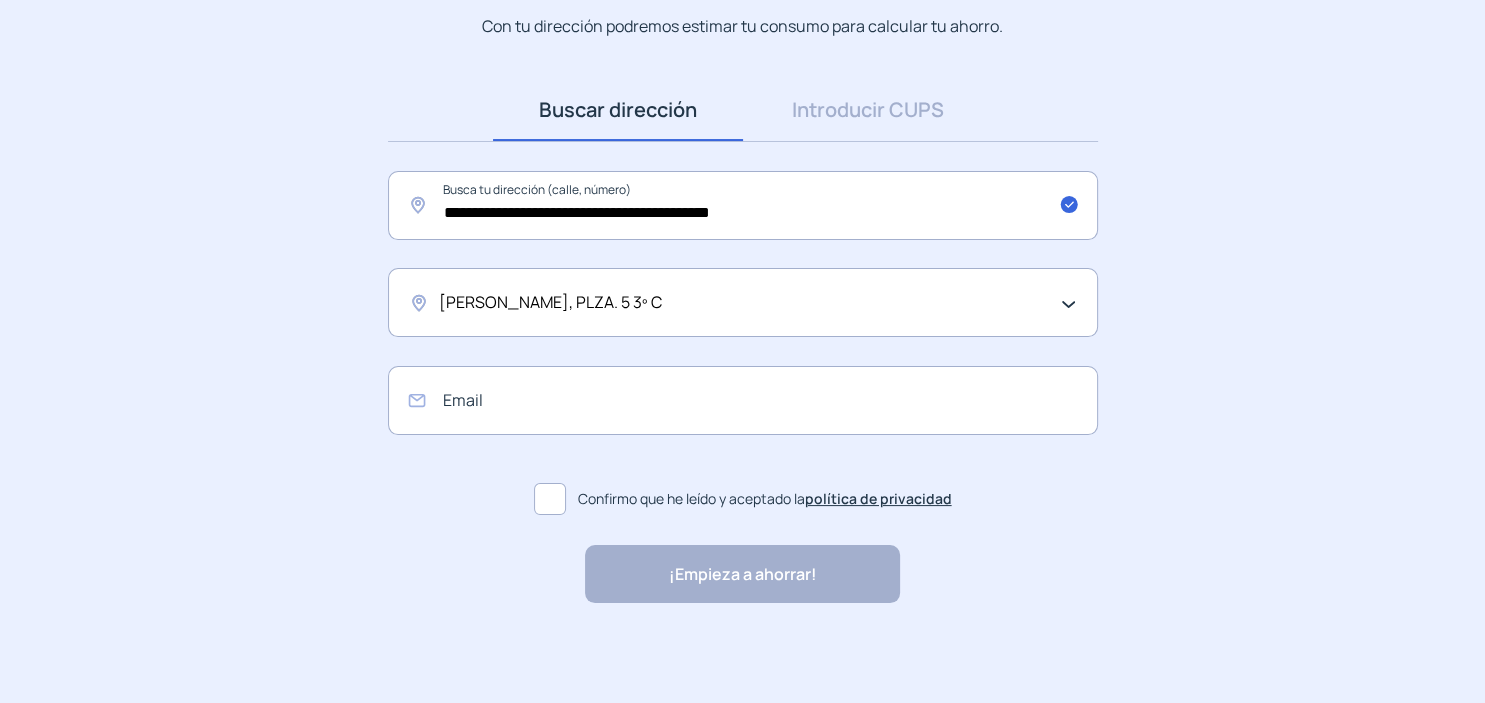 click 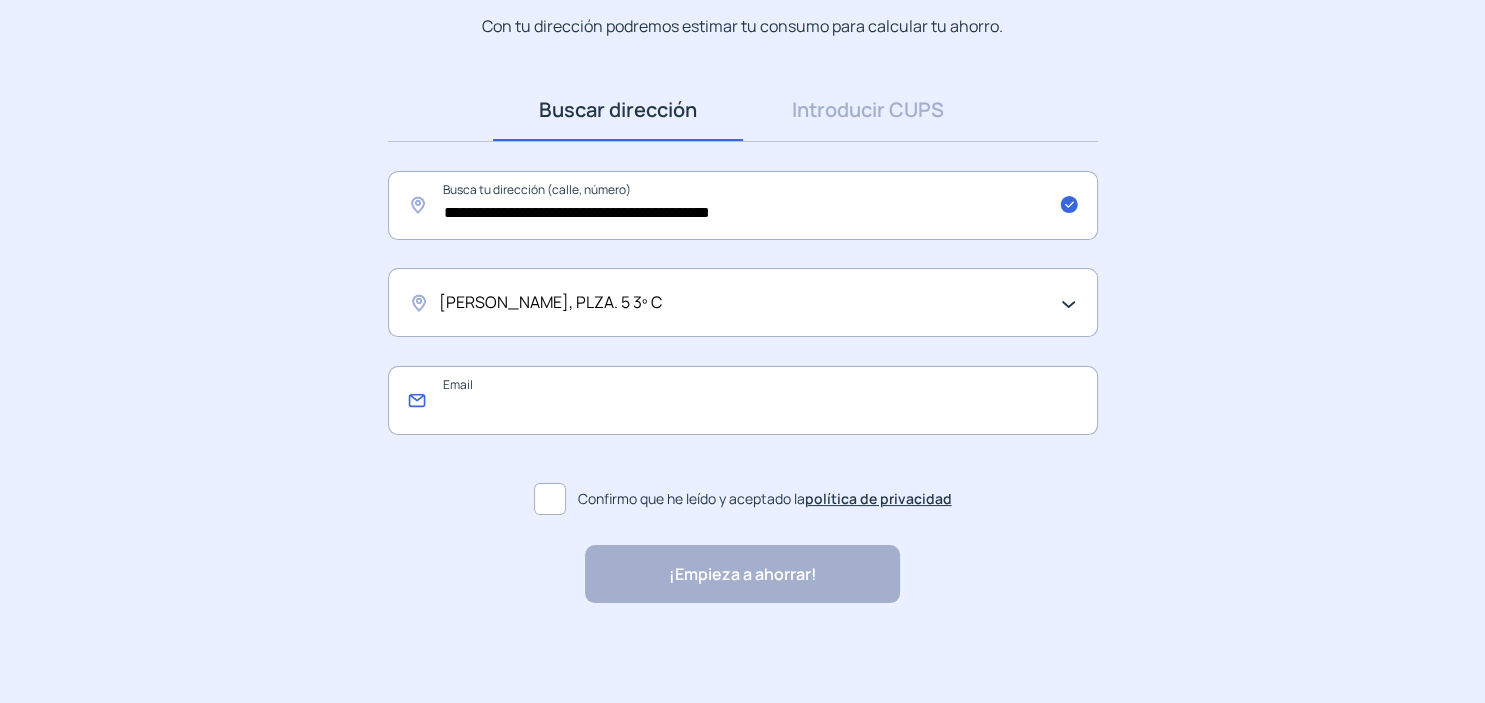 click 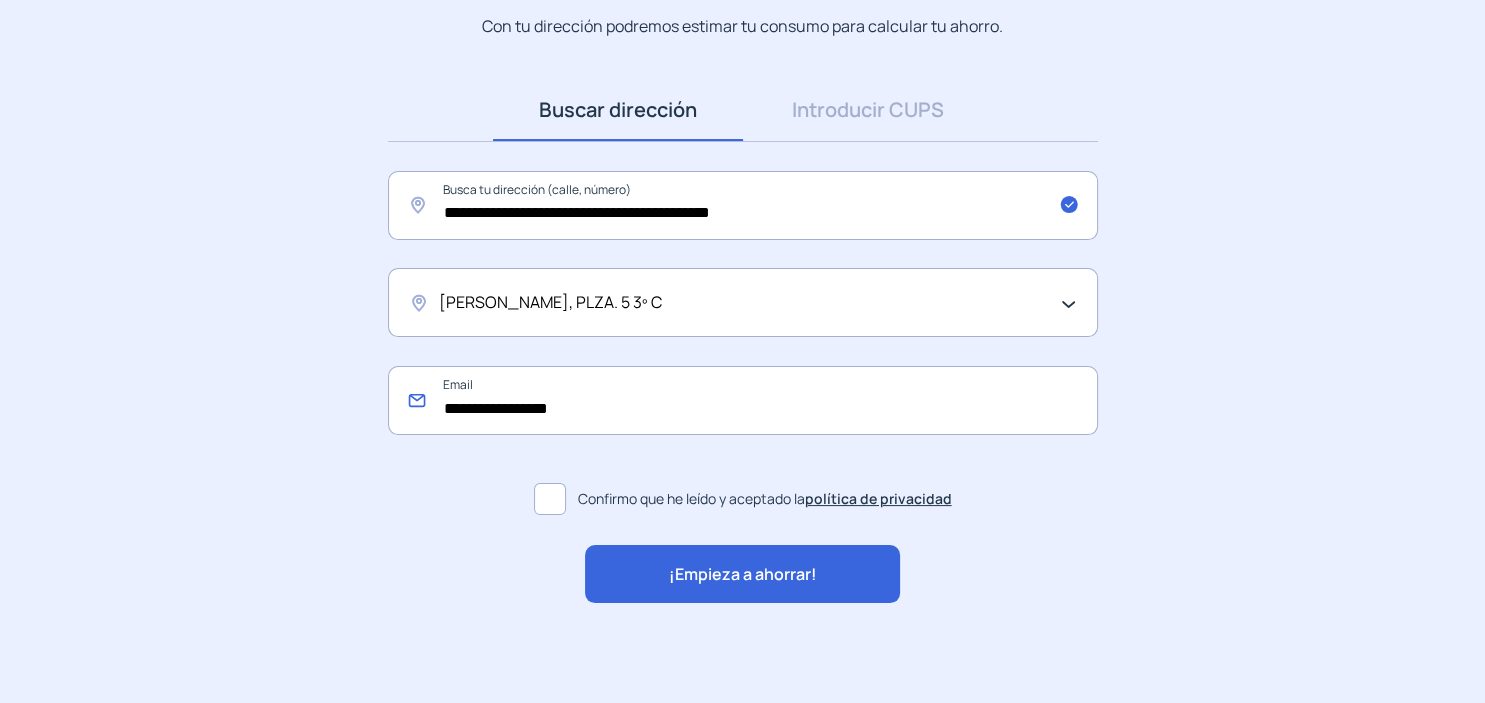 type on "**********" 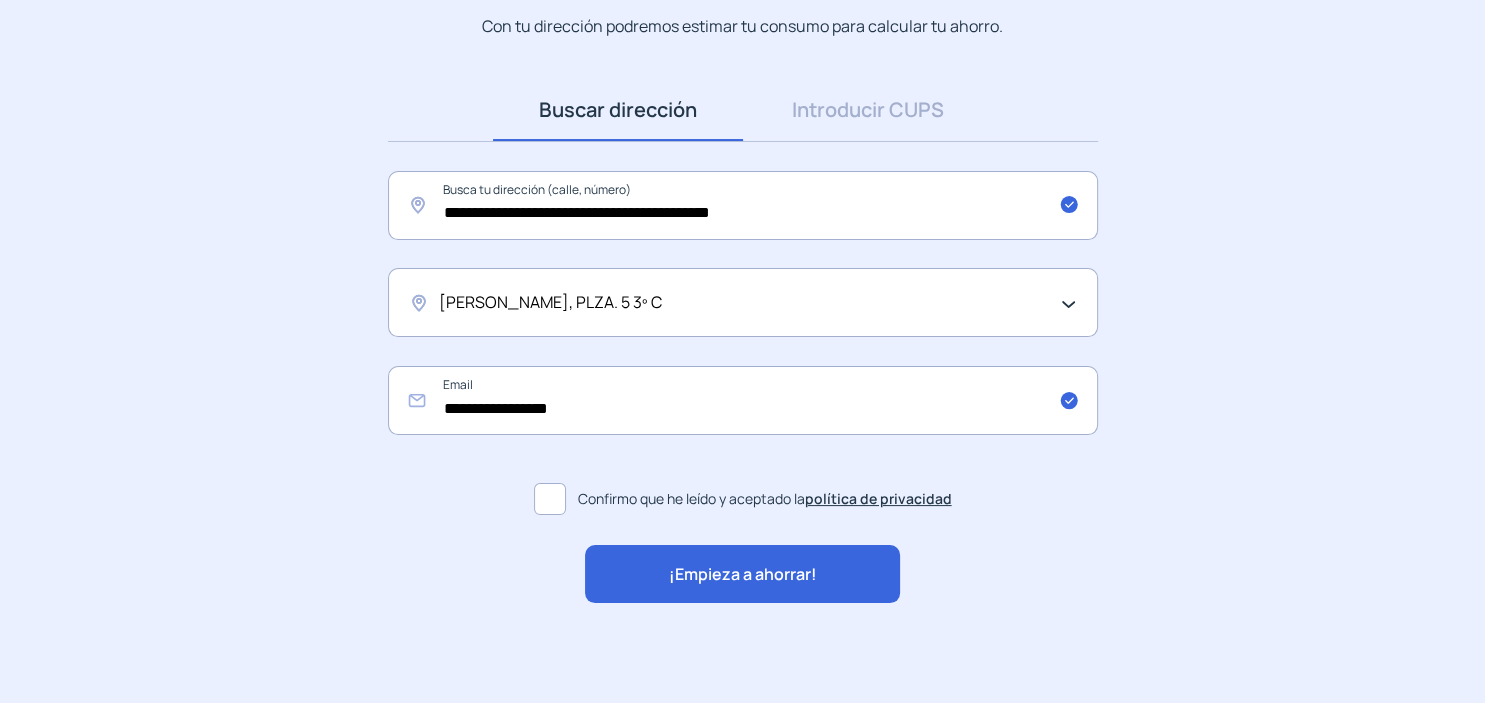 click on "¡Empieza a ahorrar!" 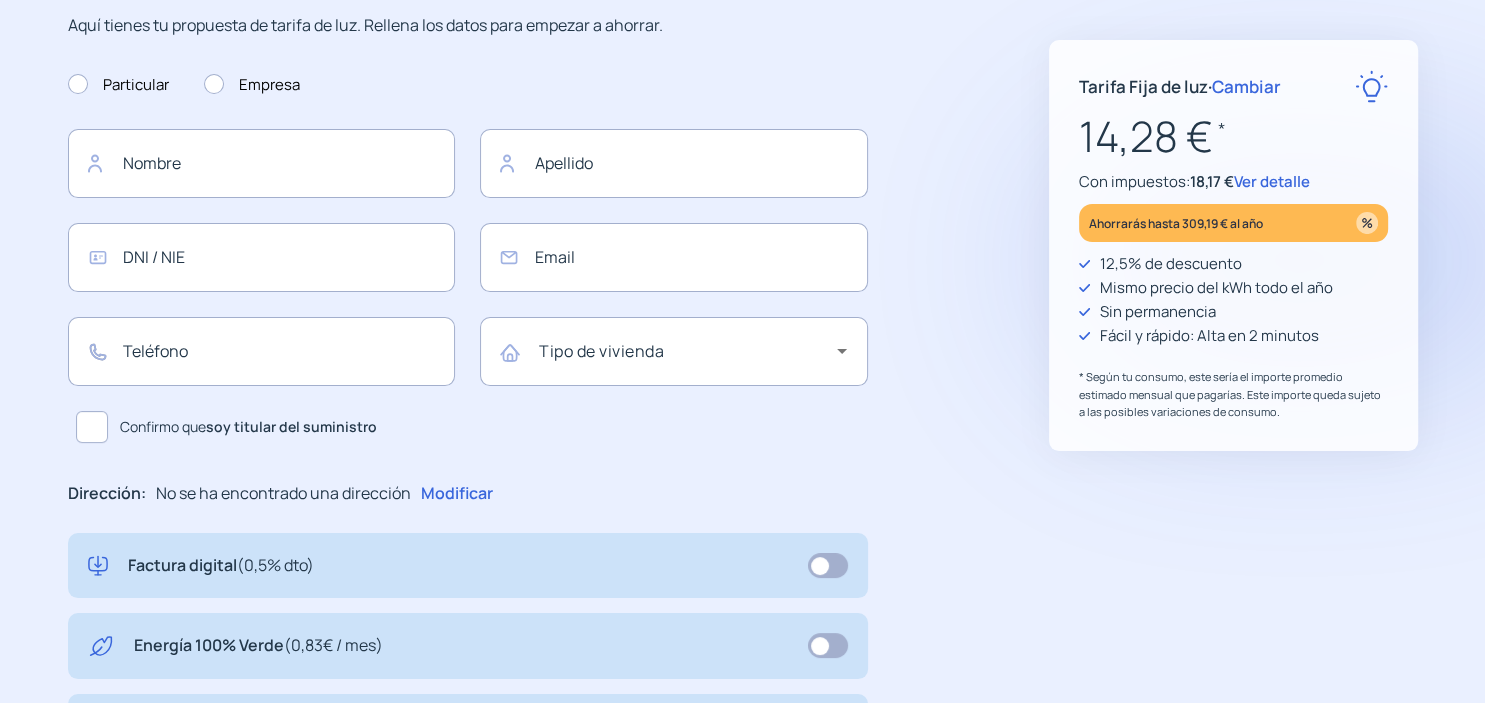 type on "**********" 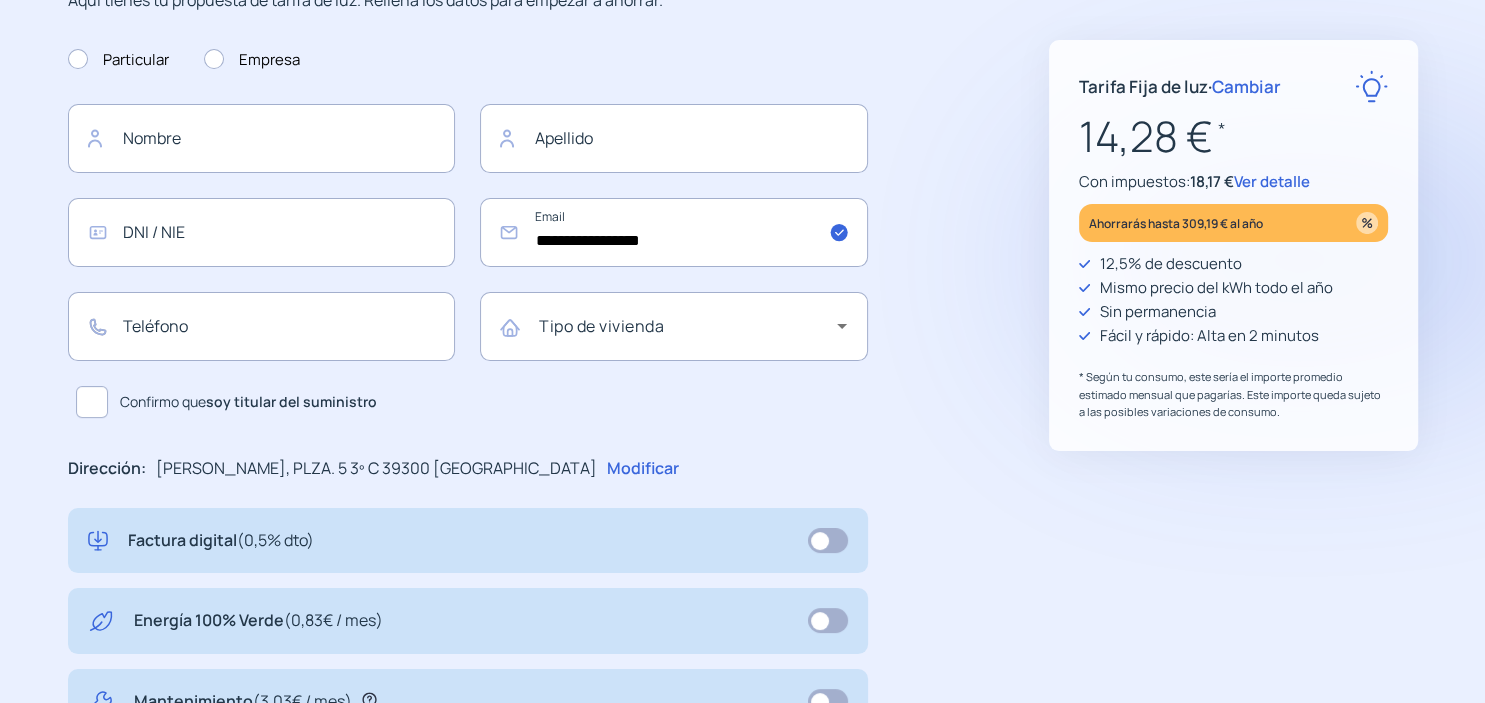 scroll, scrollTop: 0, scrollLeft: 0, axis: both 